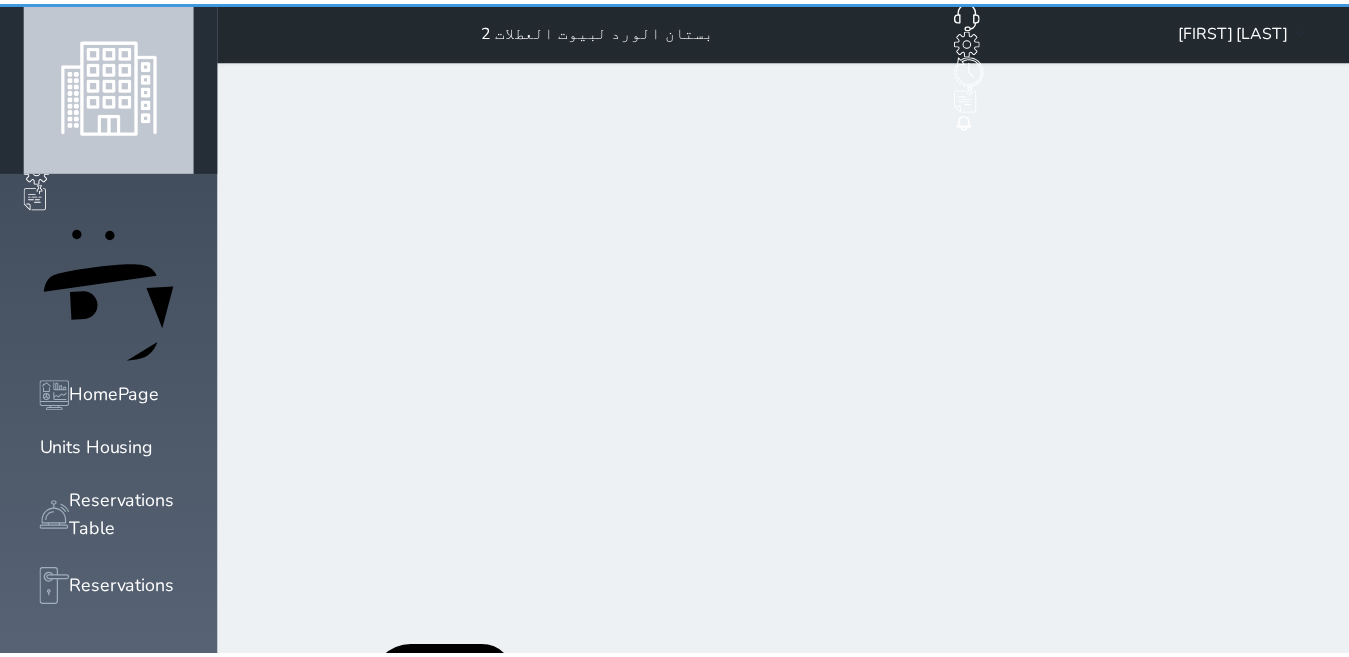 scroll, scrollTop: 0, scrollLeft: 0, axis: both 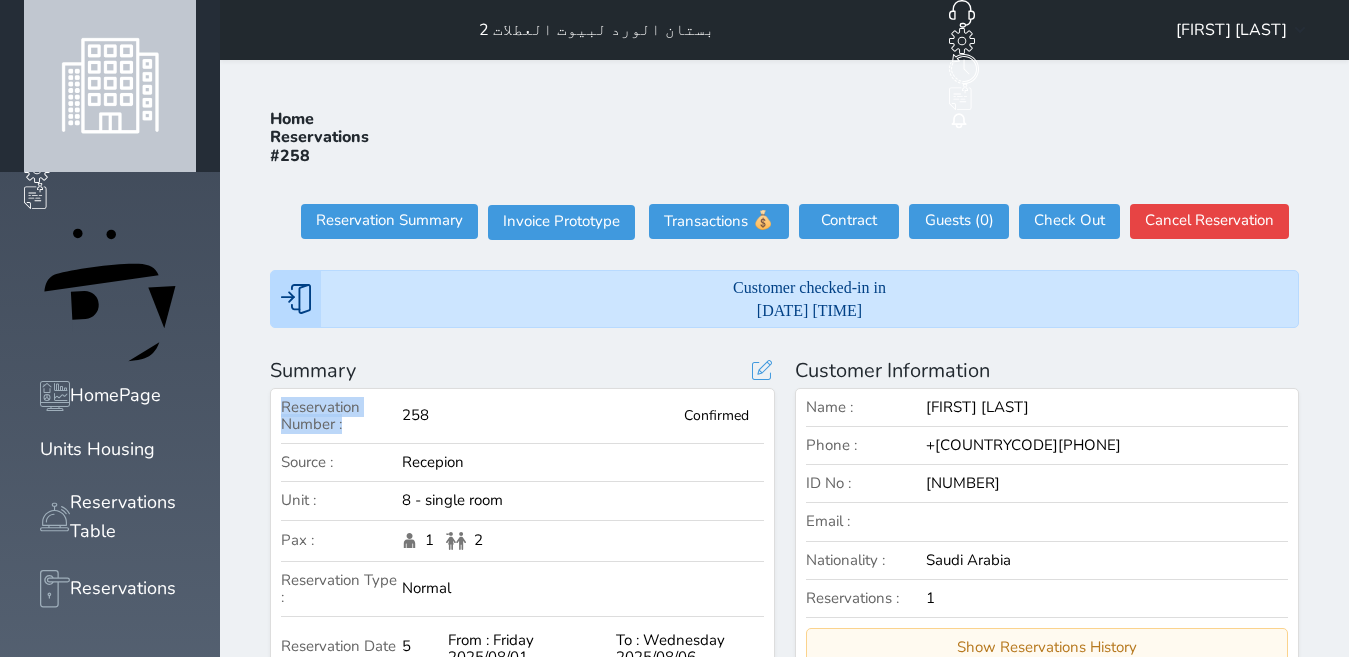 drag, startPoint x: 393, startPoint y: 322, endPoint x: 454, endPoint y: 297, distance: 65.9242 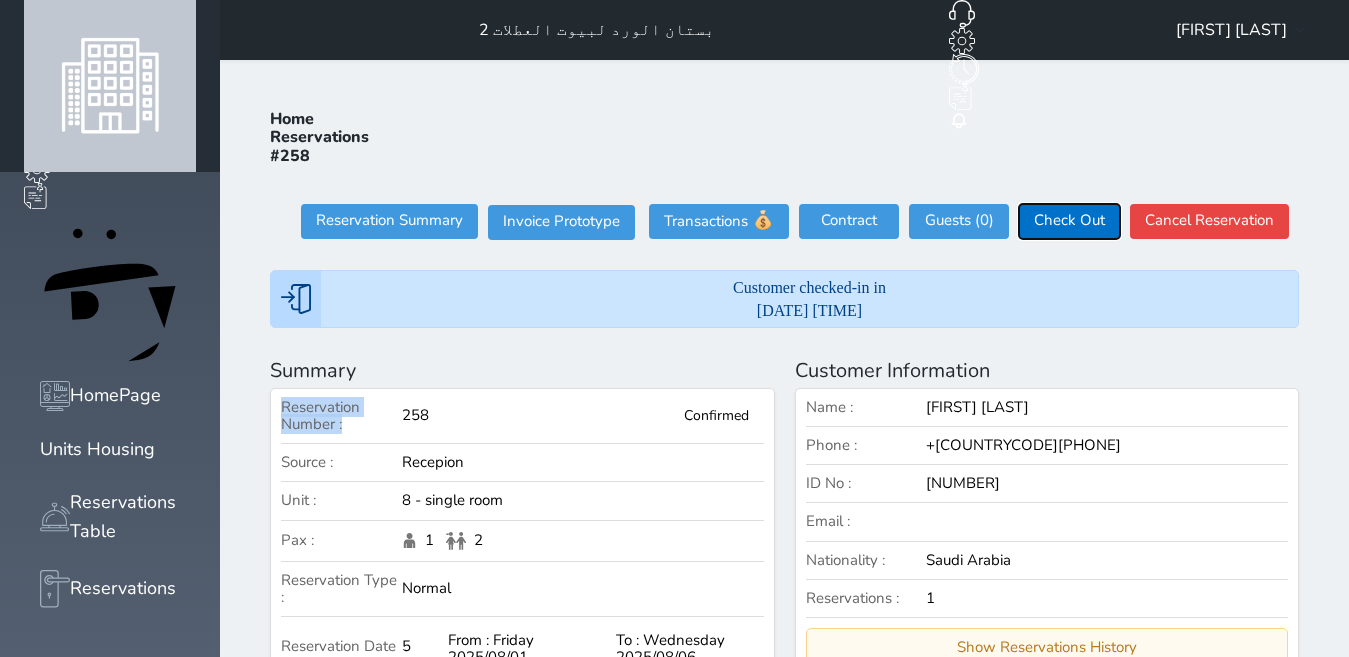 click on "Check Out" at bounding box center (1069, 221) 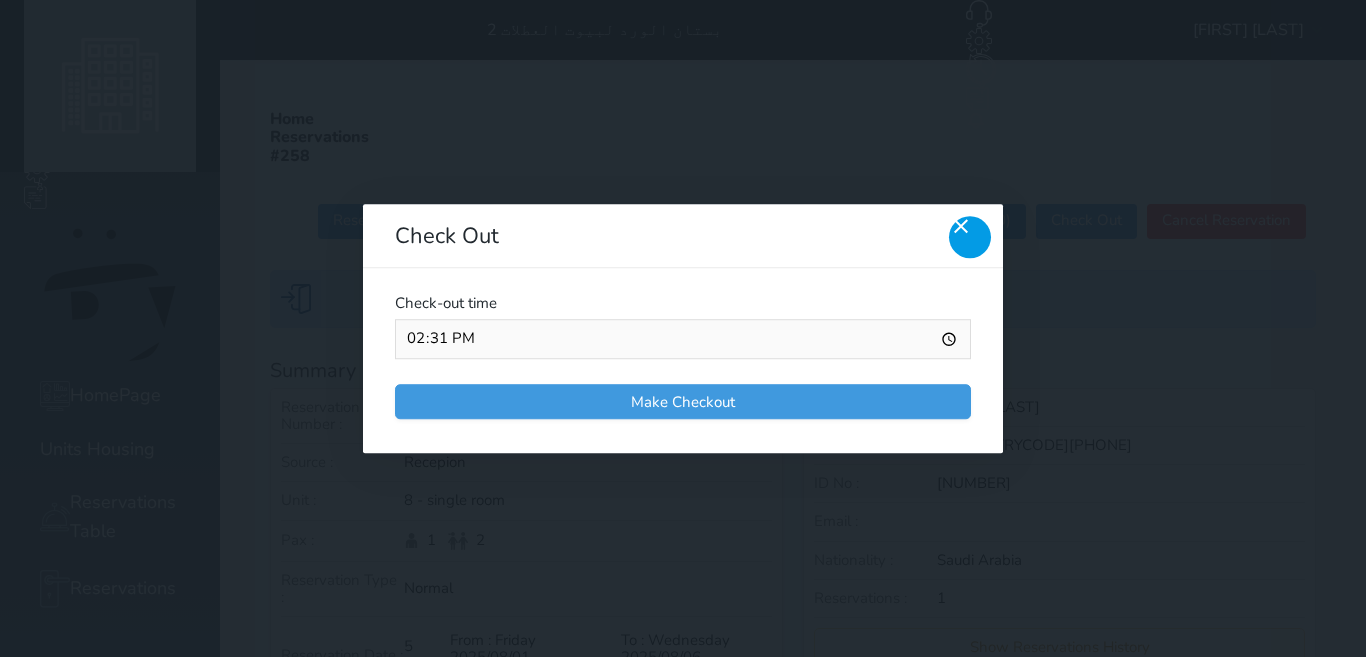 click 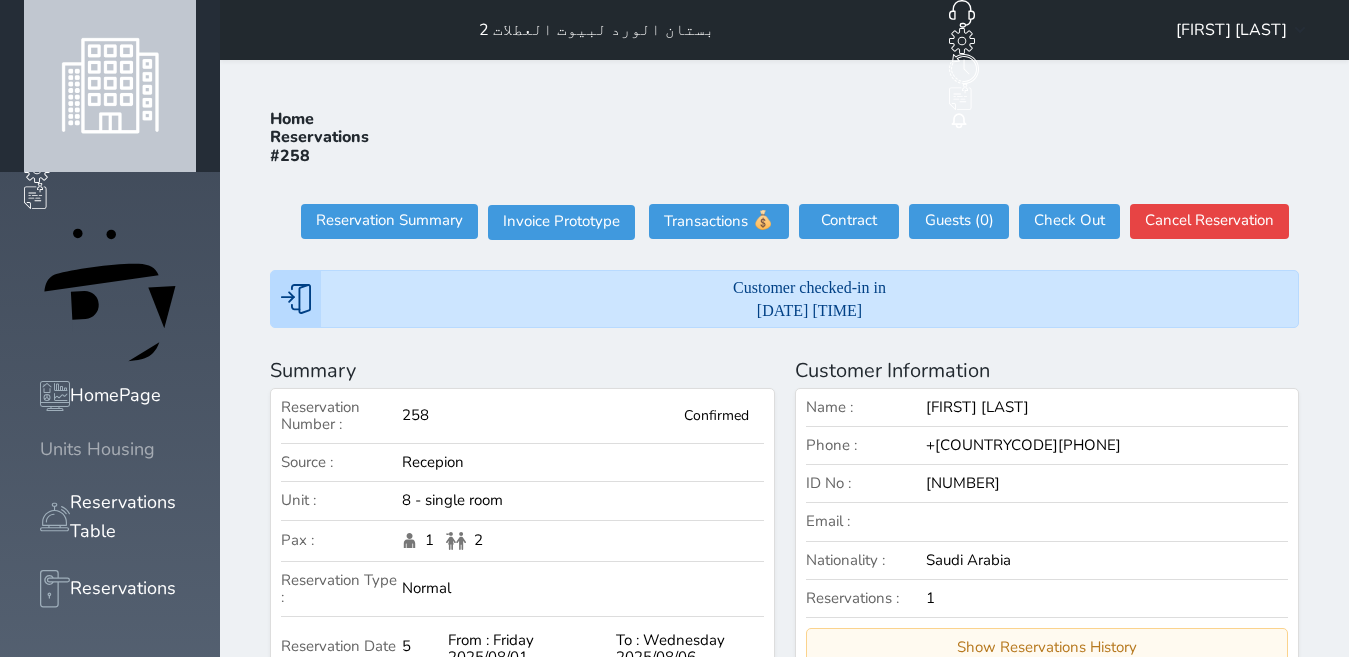 click on "Units Housing" at bounding box center (97, 449) 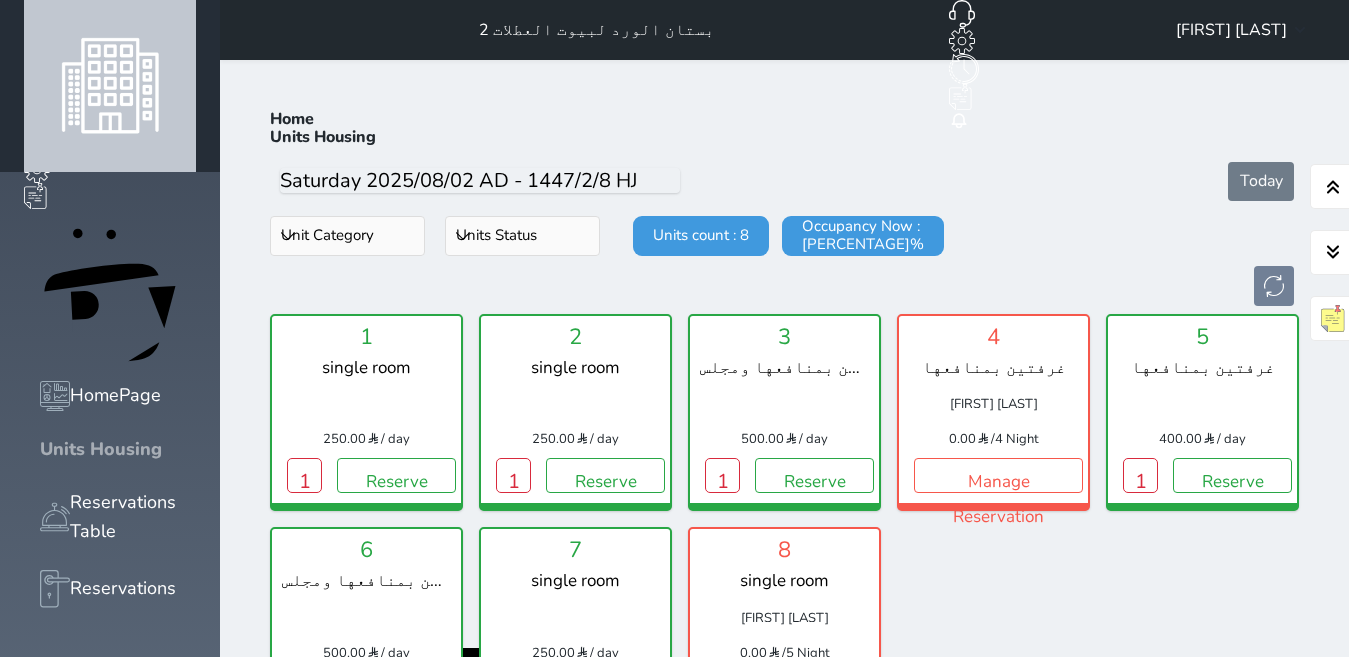 scroll, scrollTop: 78, scrollLeft: 0, axis: vertical 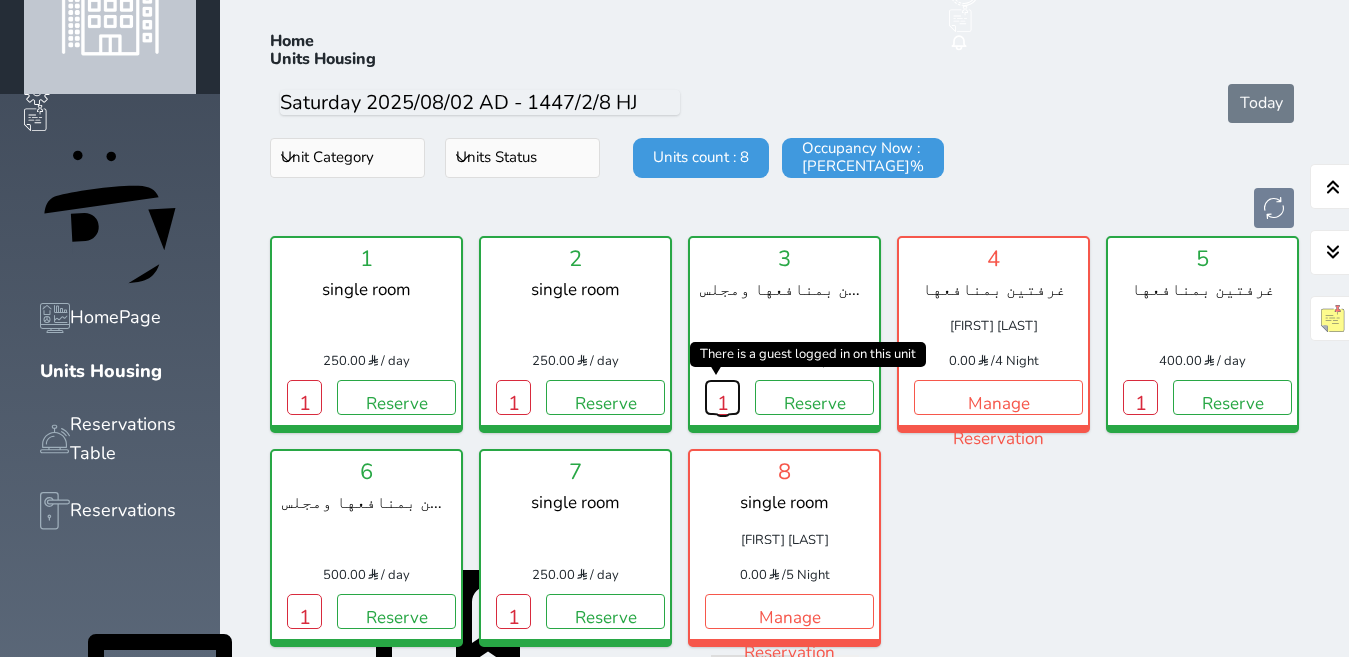 click on "1" at bounding box center [722, 397] 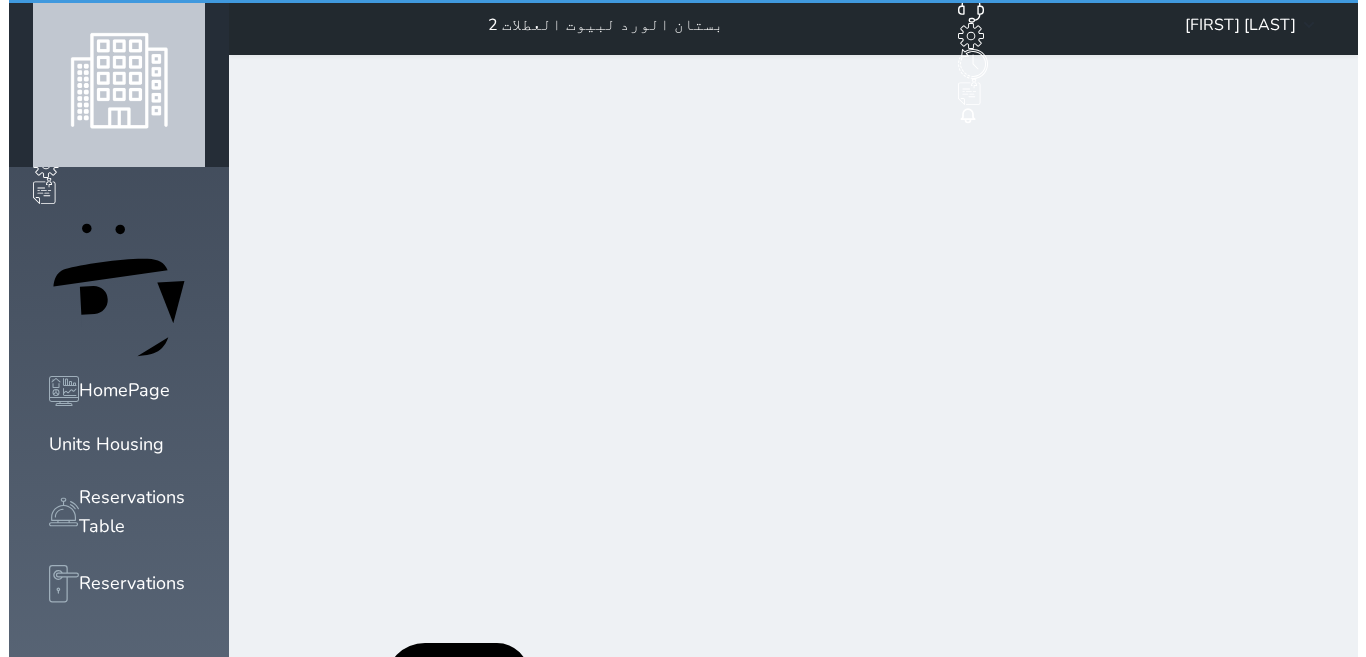 scroll, scrollTop: 0, scrollLeft: 0, axis: both 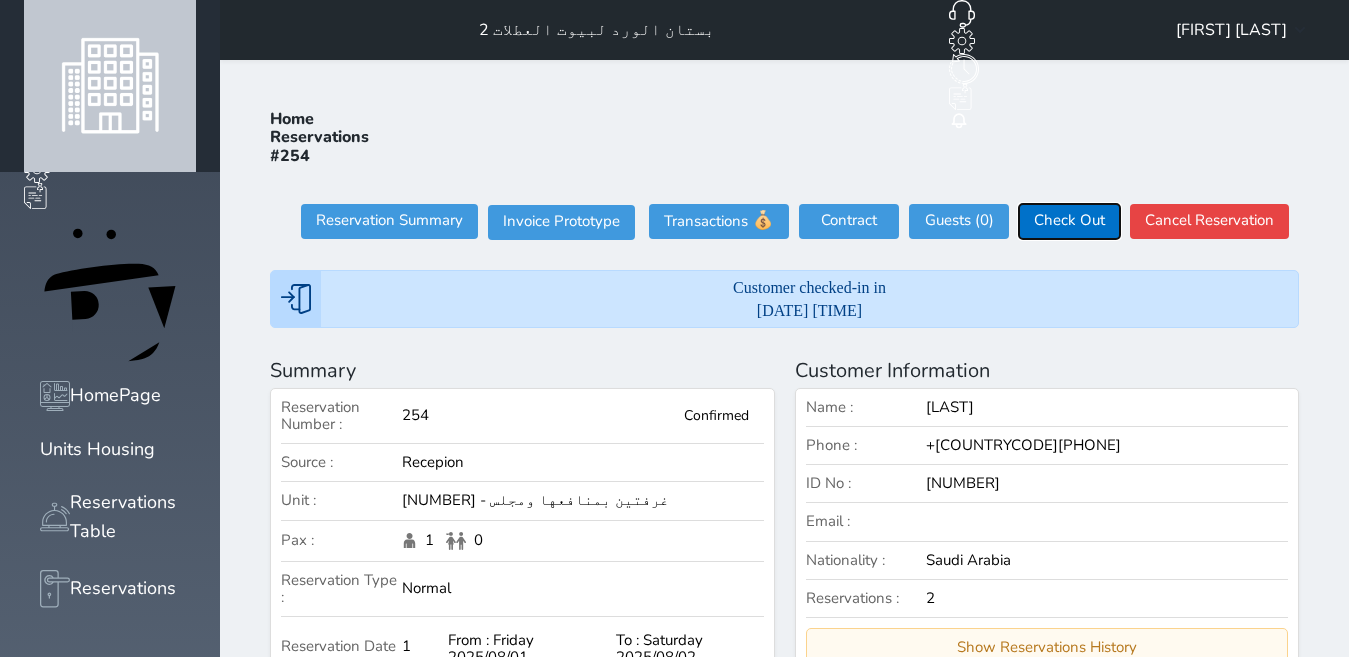 click on "Check Out" at bounding box center [1069, 221] 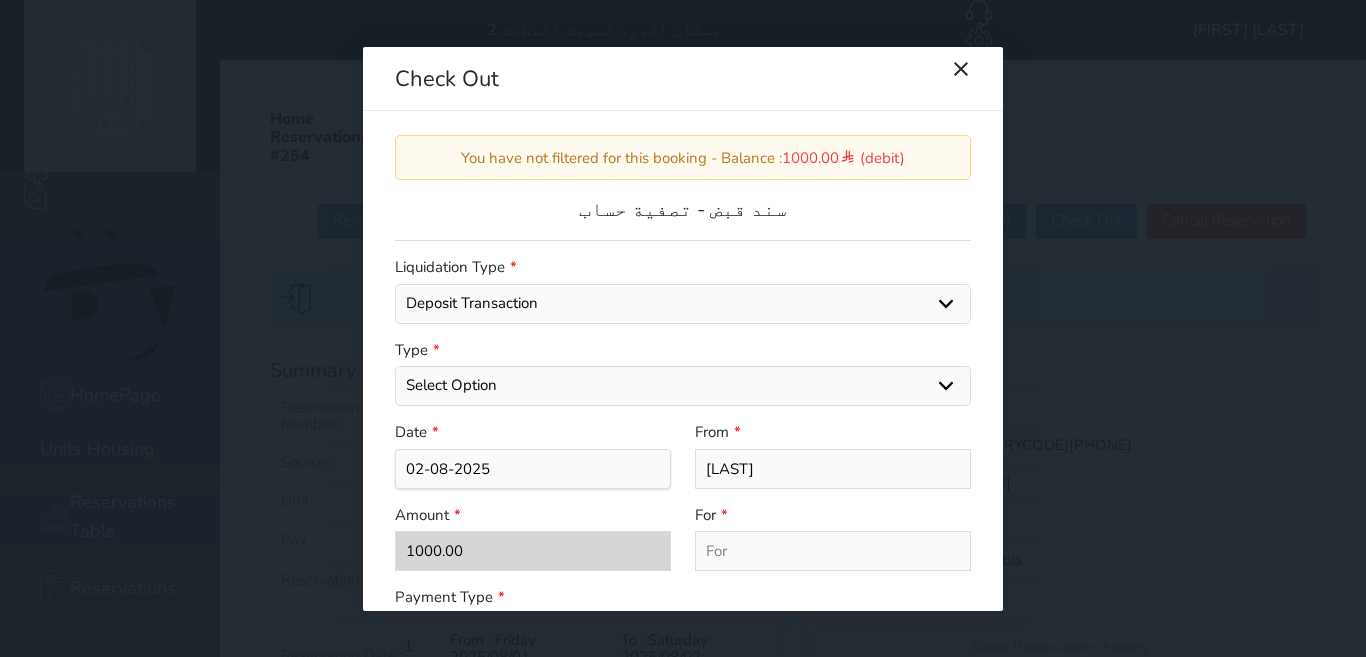 click on "Select Option   General receipts
Rent value
Bills
Retainer
Not Applicable
Other
Laundry
Wifi - Internet
Car Parking
Food
Food & Beverages
Beverages
Cold Drinks
Hot Drinks
Breakfast
Lunch
Dinner
Bakery & Cakes
Swimming pool
Gym
SPA & Beauty Services
Pick & Drop (Transport Services)
Minibar
Cable - TV
Extra Bed
Hairdresser
Shopping
Organized Tours Services
Tour Guide Services" at bounding box center [683, 386] 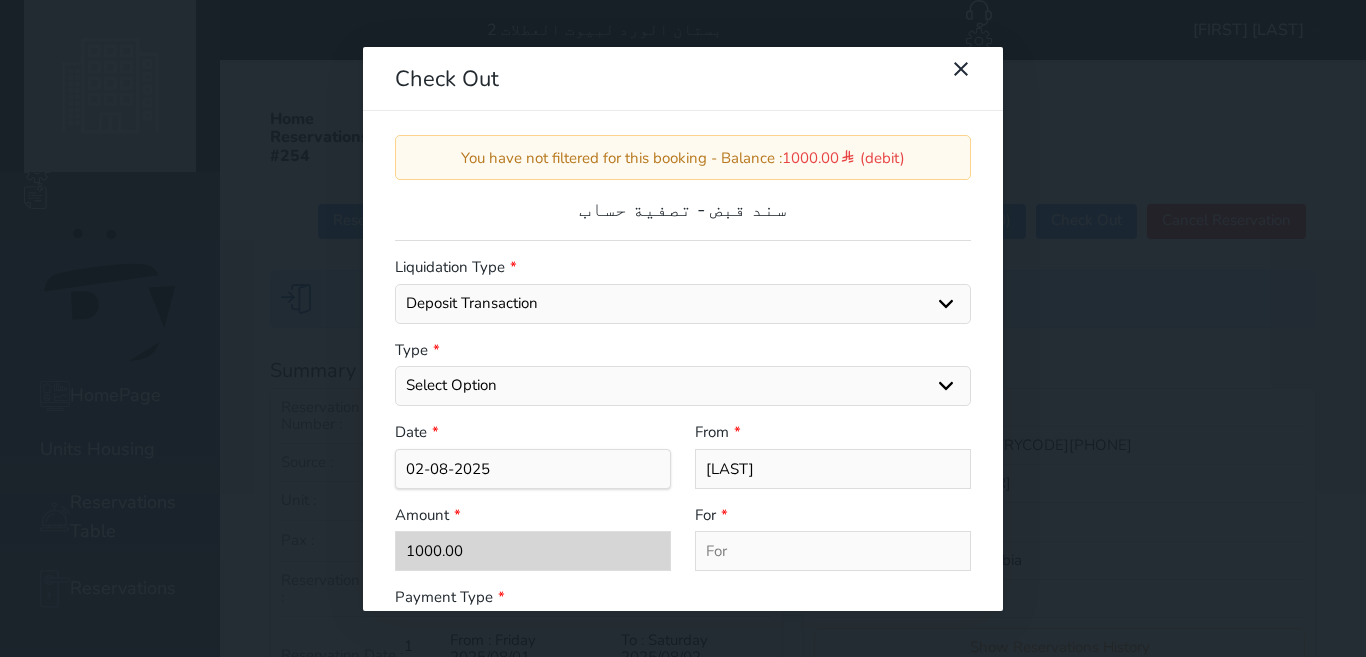 select on "[NUMBER]" 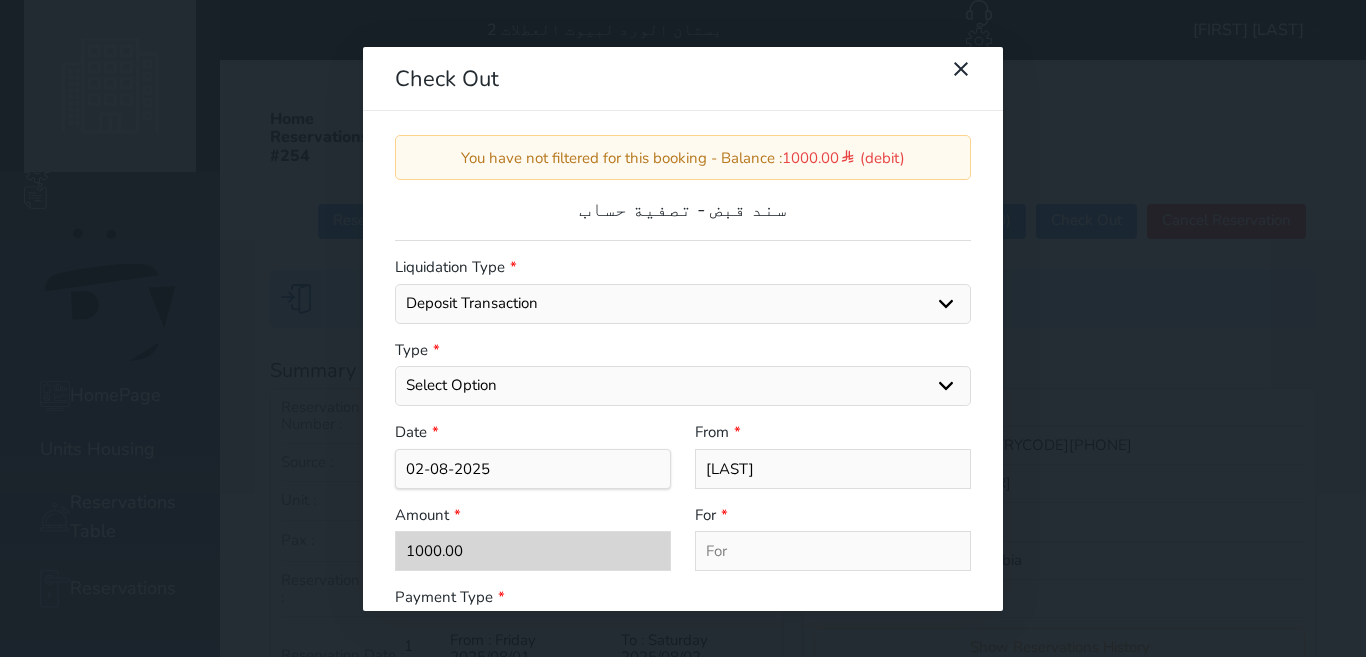 click on "Select Option   General receipts
Rent value
Bills
Retainer
Not Applicable
Other
Laundry
Wifi - Internet
Car Parking
Food
Food & Beverages
Beverages
Cold Drinks
Hot Drinks
Breakfast
Lunch
Dinner
Bakery & Cakes
Swimming pool
Gym
SPA & Beauty Services
Pick & Drop (Transport Services)
Minibar
Cable - TV
Extra Bed
Hairdresser
Shopping
Organized Tours Services
Tour Guide Services" at bounding box center (683, 386) 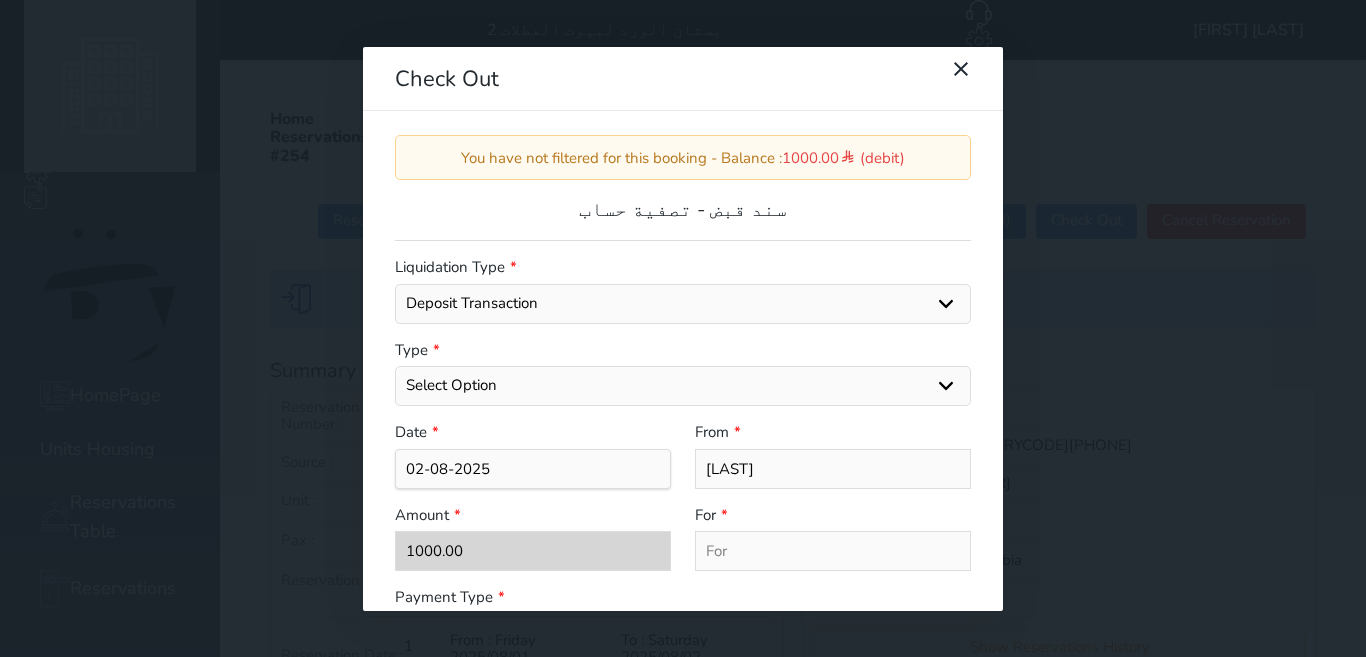 type on "Other - Unit - [NUMBER]" 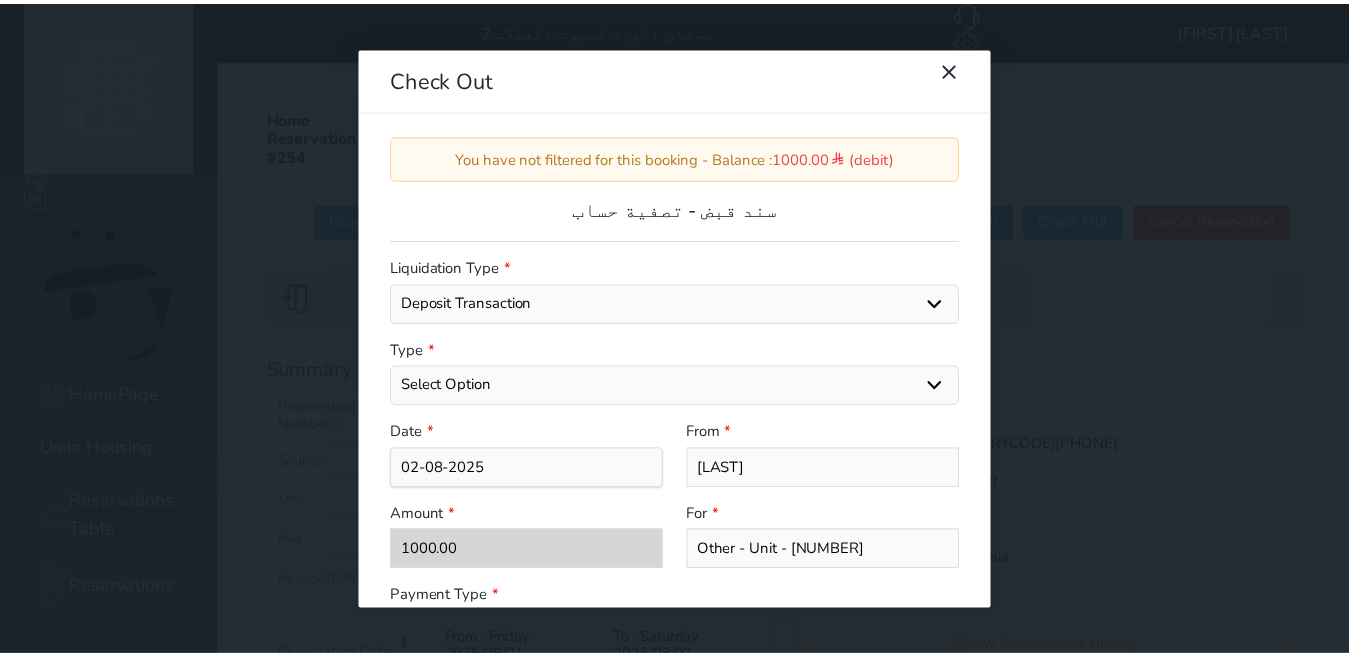 scroll, scrollTop: 304, scrollLeft: 0, axis: vertical 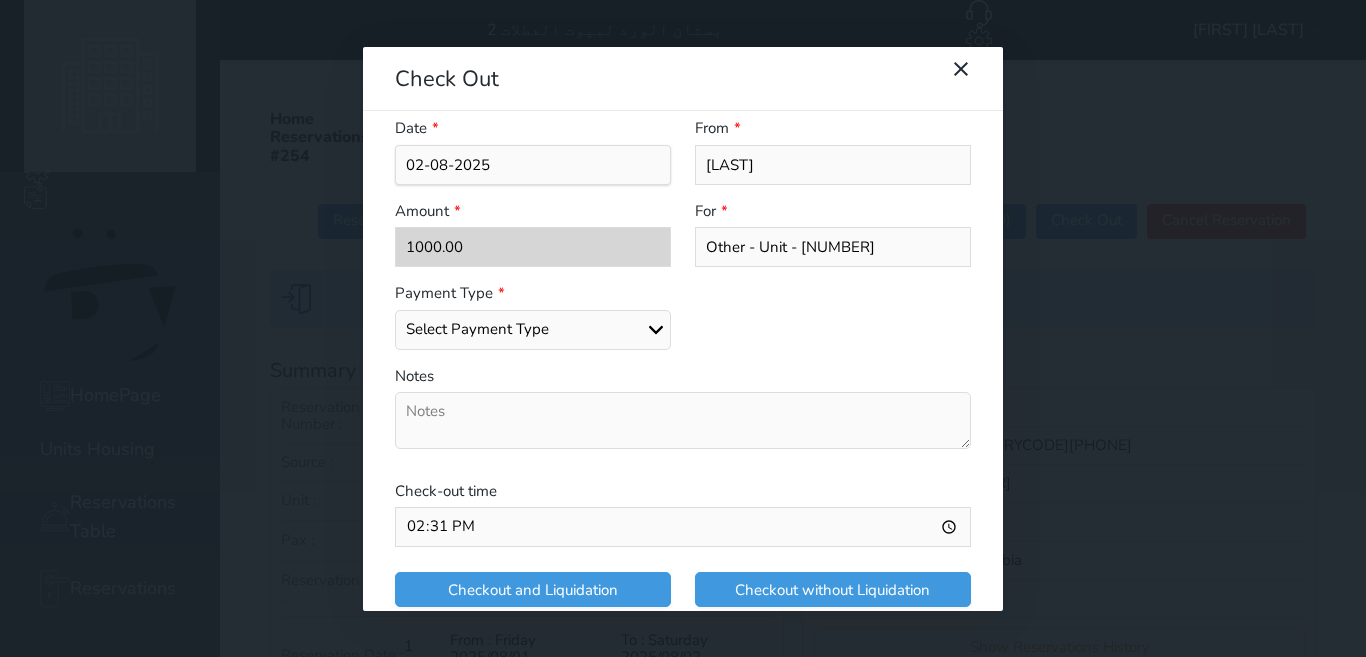 click on "Select Payment Type   Cash   Bank Transfer   Mada   Credit Card" at bounding box center [533, 330] 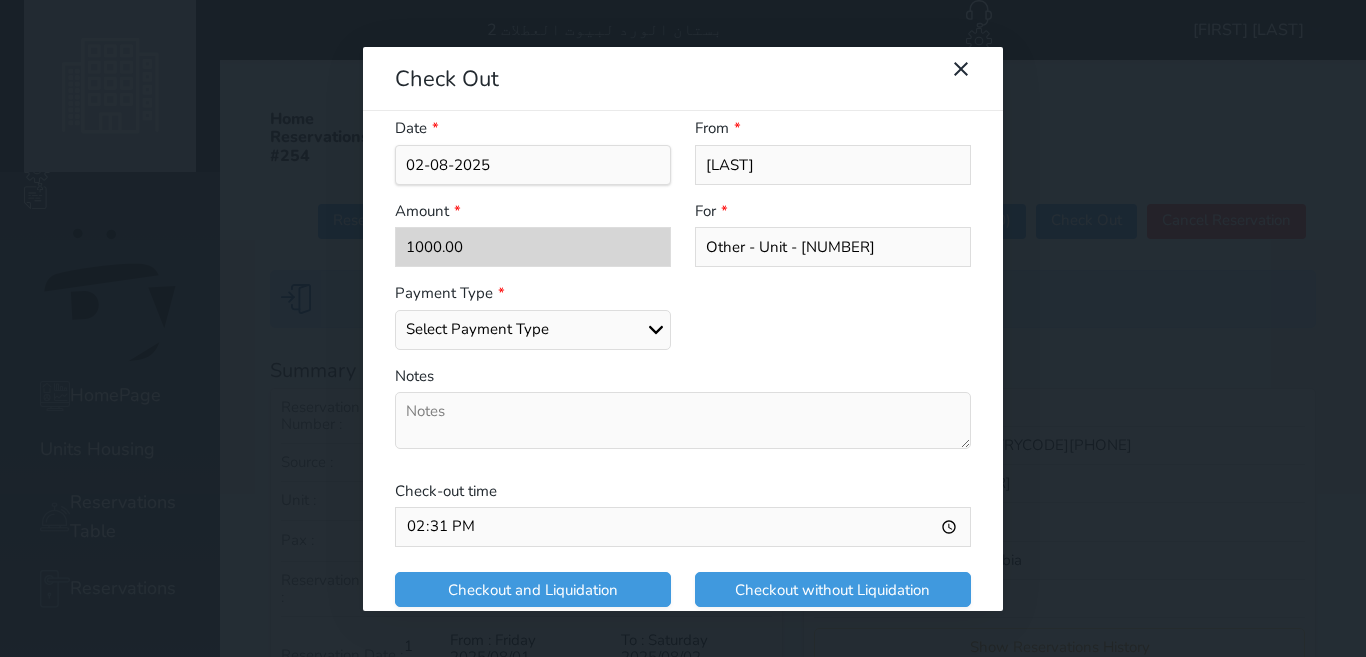 select on "mada" 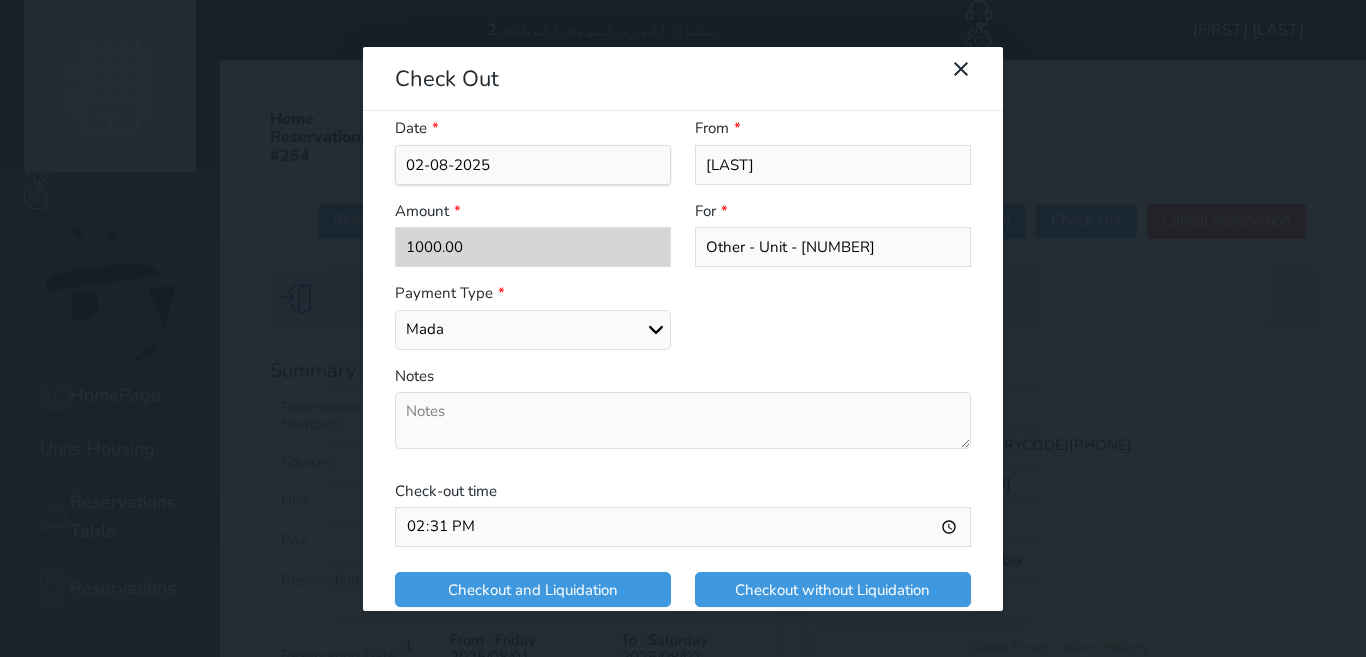 click on "Select Payment Type   Cash   Bank Transfer   Mada   Credit Card" at bounding box center [533, 330] 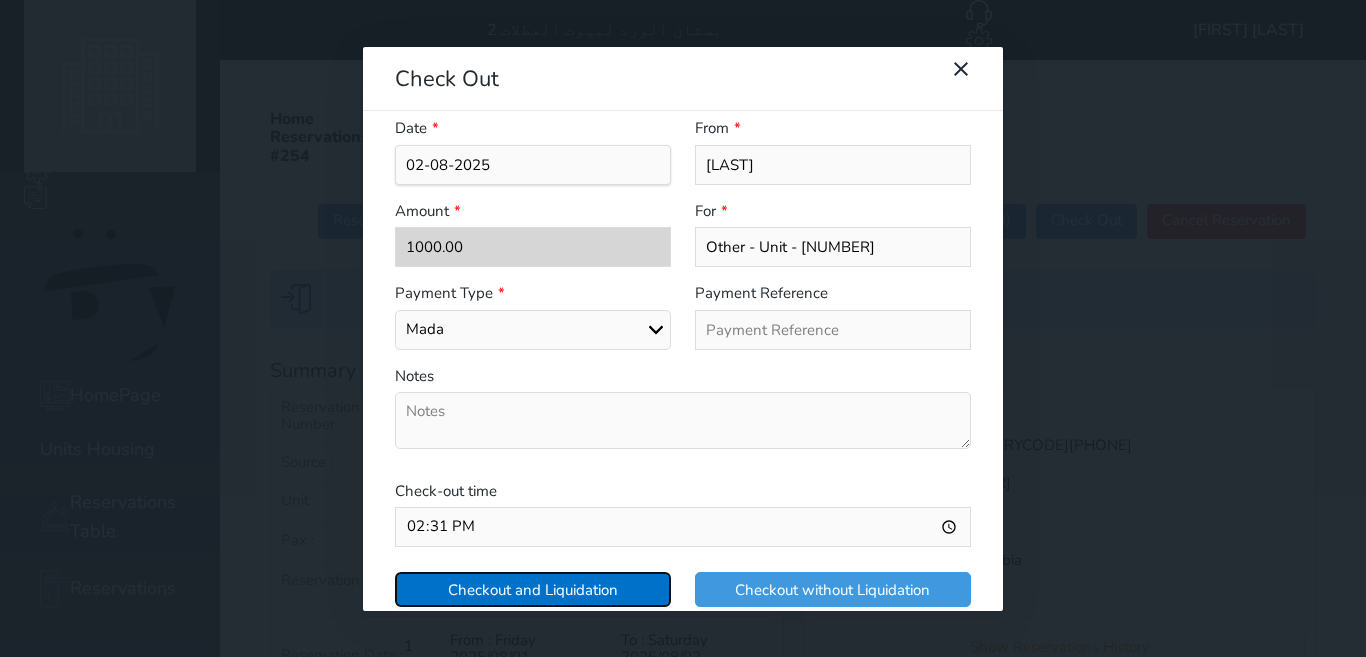 click on "Checkout and Liquidation" at bounding box center [533, 589] 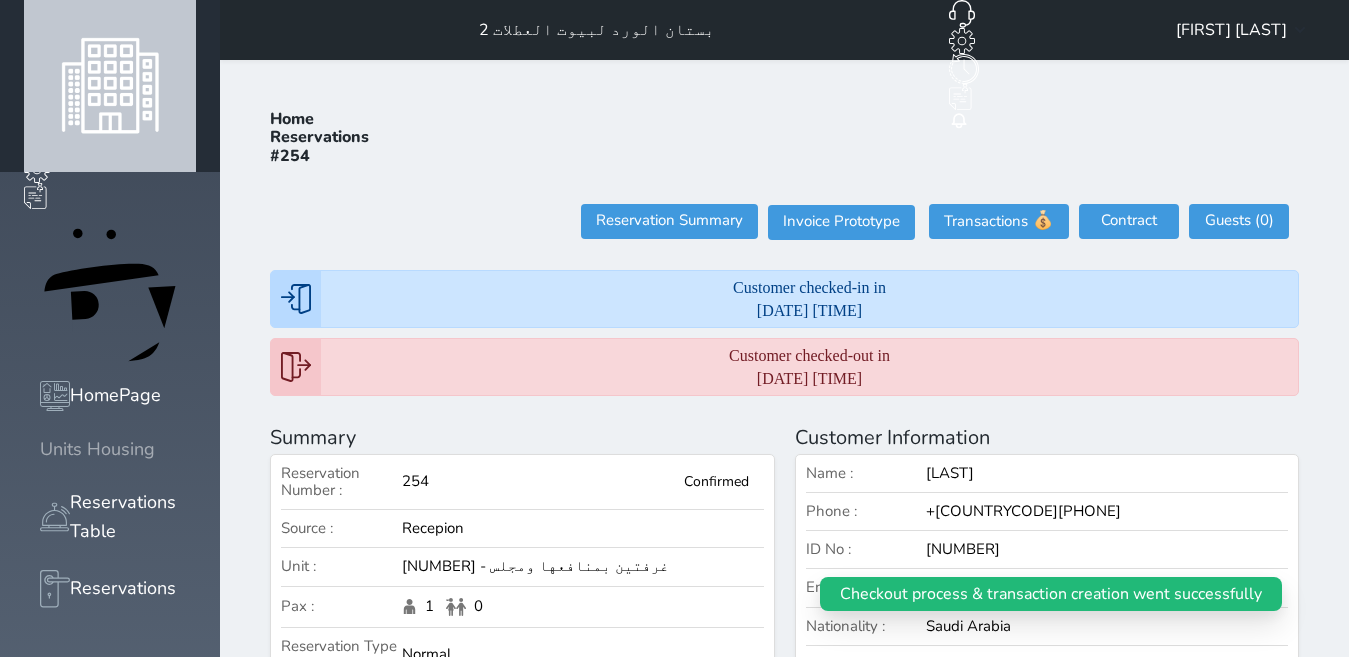 click on "Units Housing" at bounding box center (110, 449) 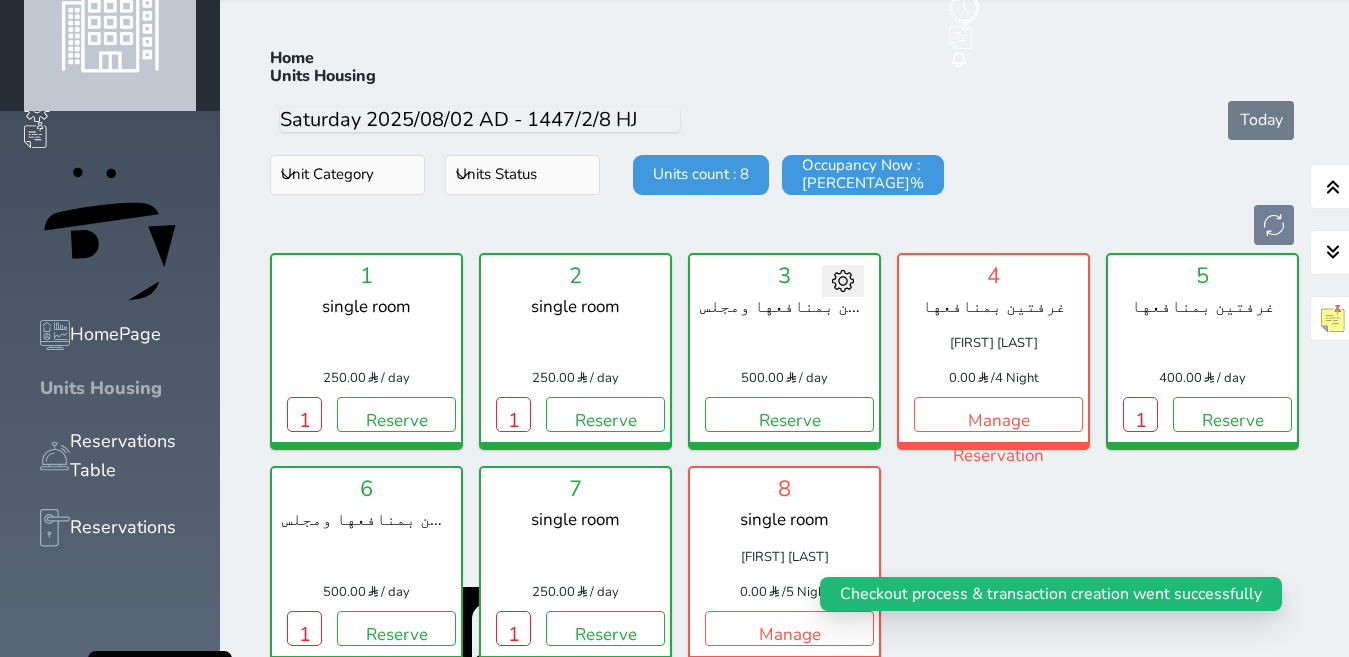 scroll, scrollTop: 78, scrollLeft: 0, axis: vertical 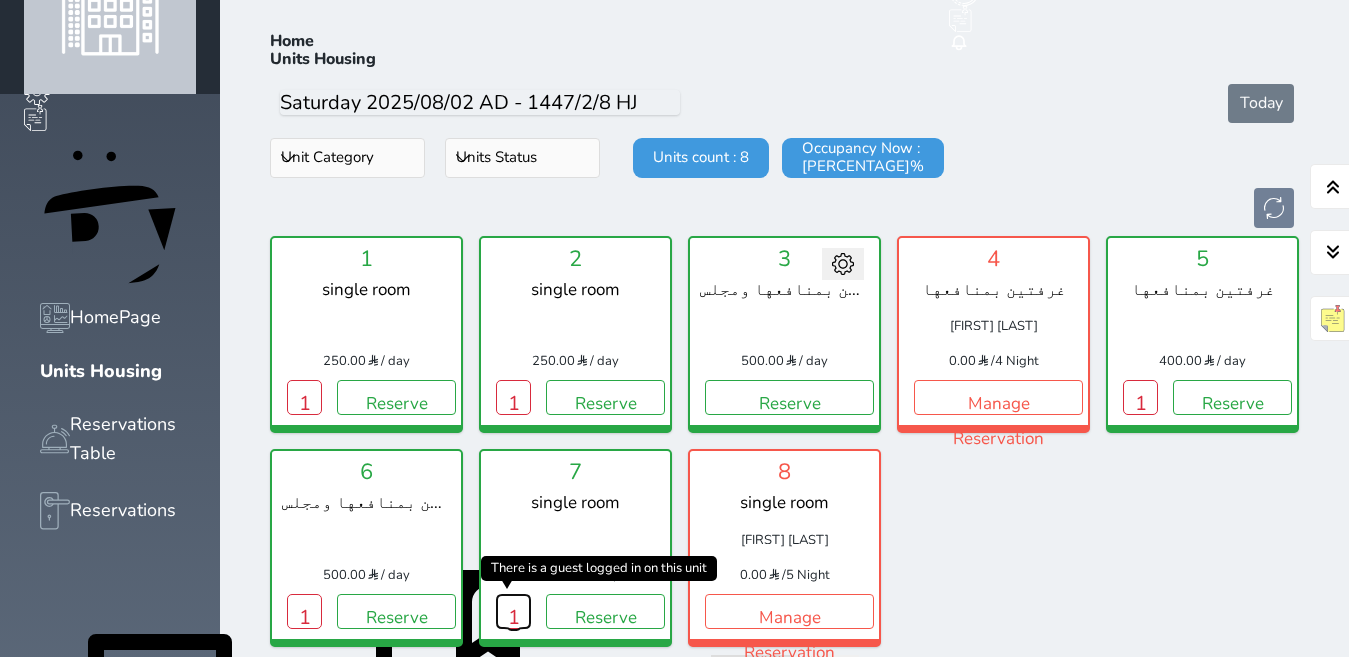 click on "1" at bounding box center (513, 611) 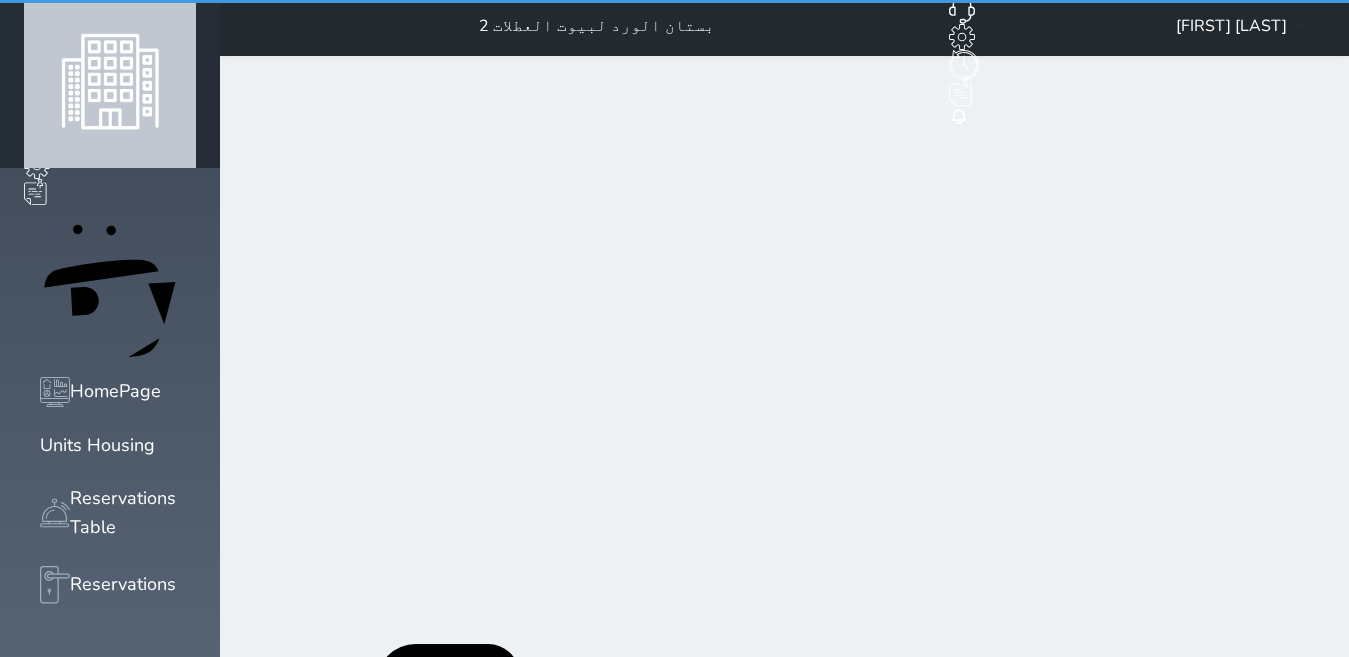 scroll, scrollTop: 0, scrollLeft: 0, axis: both 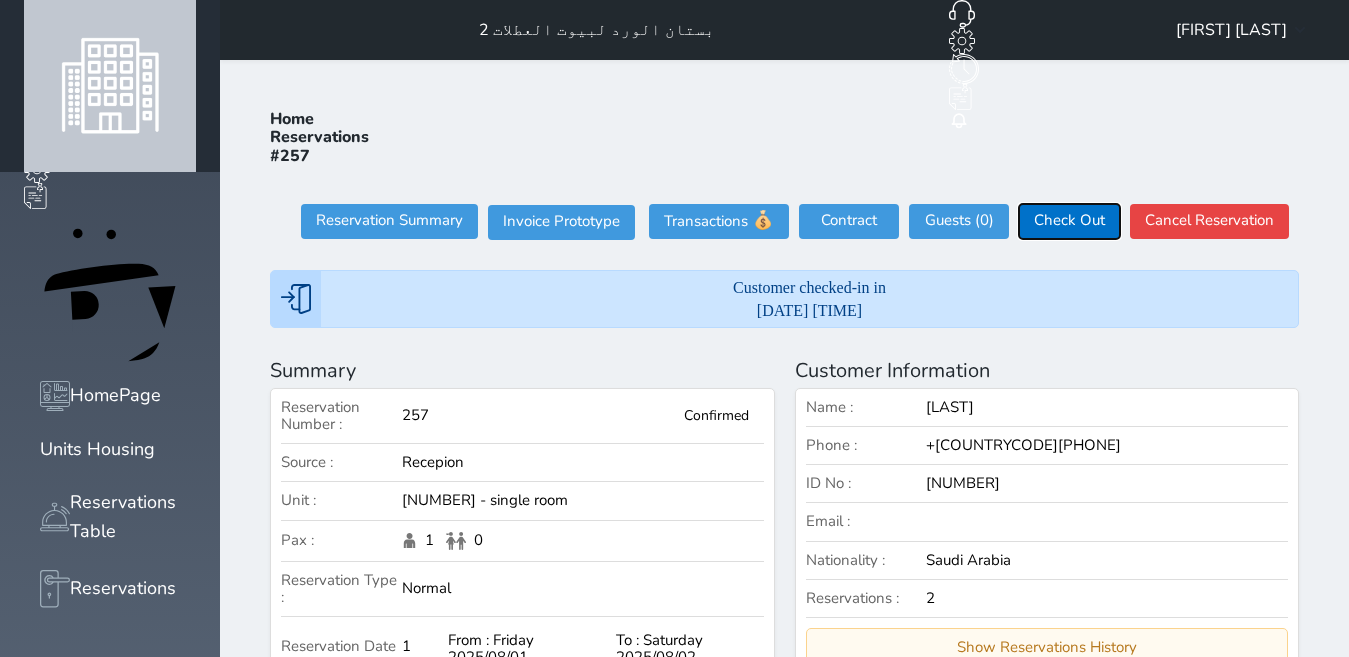 click on "Check Out" at bounding box center (1069, 221) 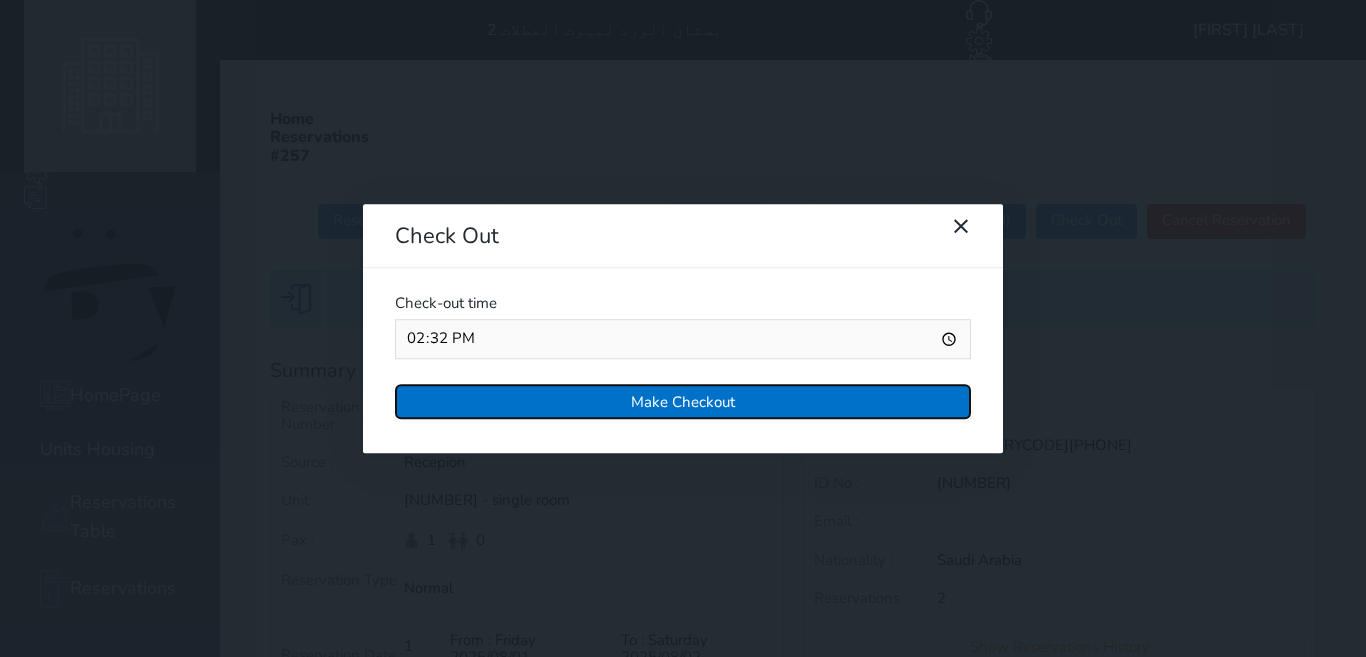 click on "Make Checkout" at bounding box center [683, 401] 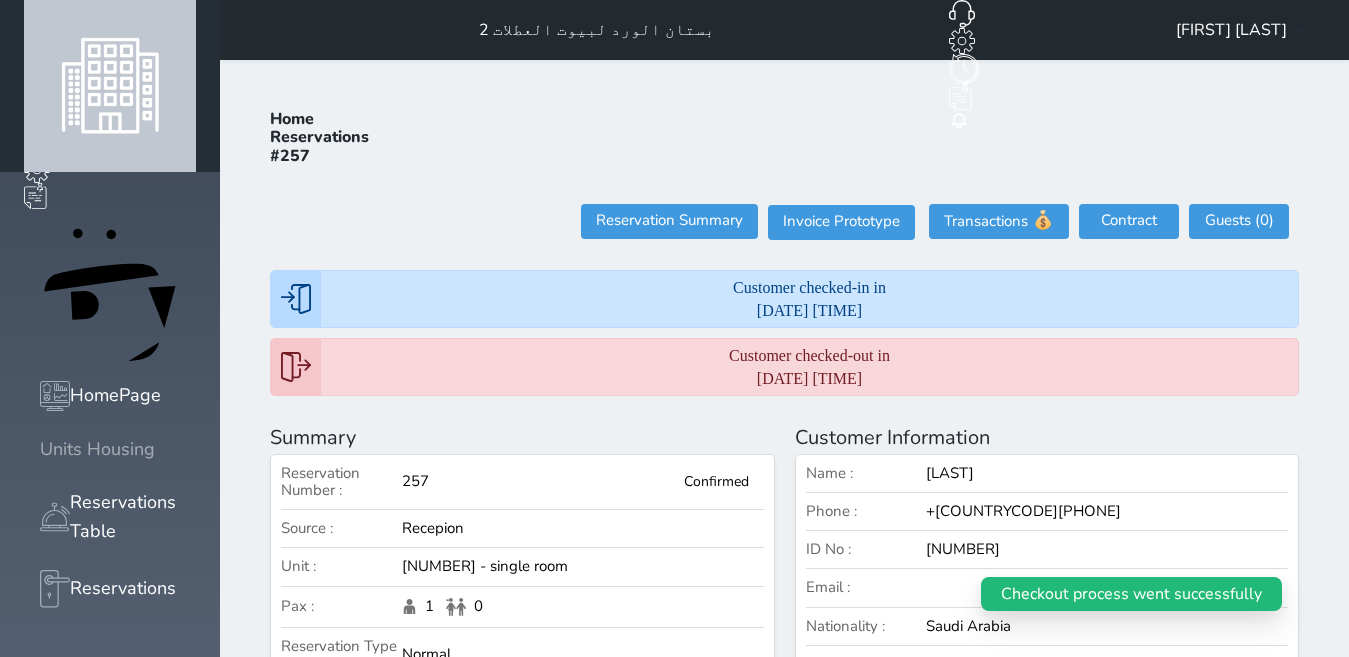 click on "Units Housing" at bounding box center (97, 449) 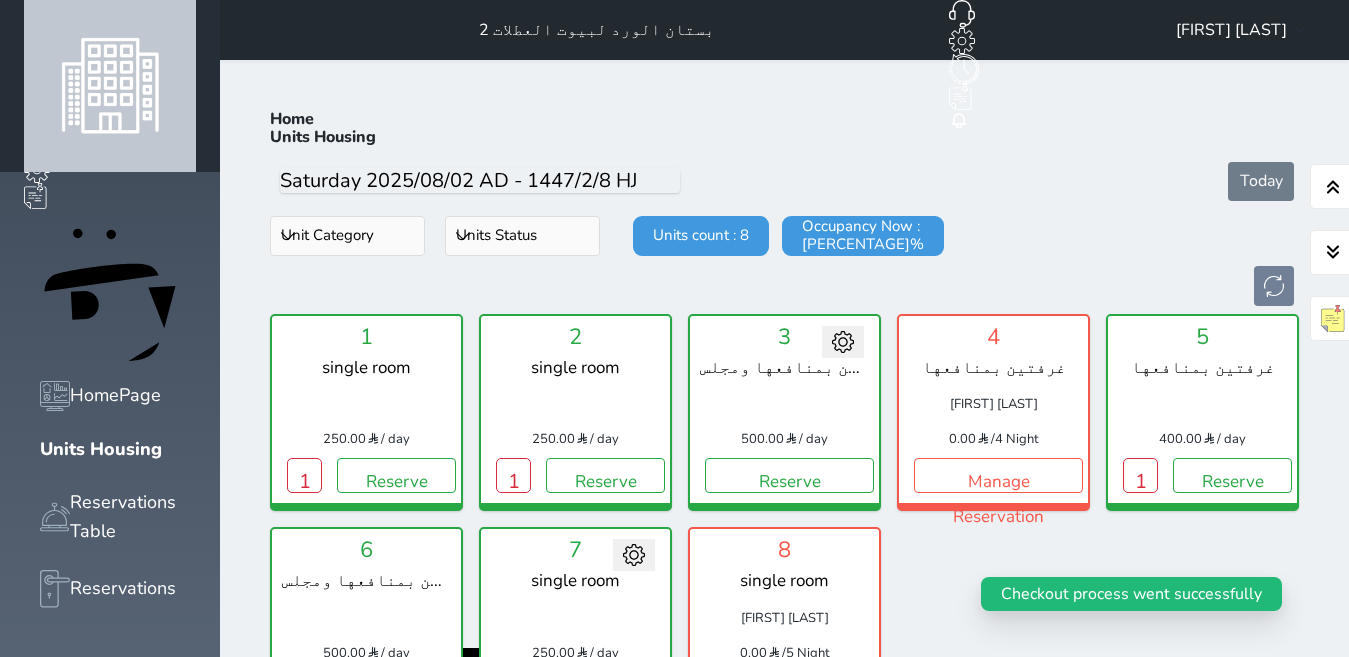 scroll, scrollTop: 78, scrollLeft: 0, axis: vertical 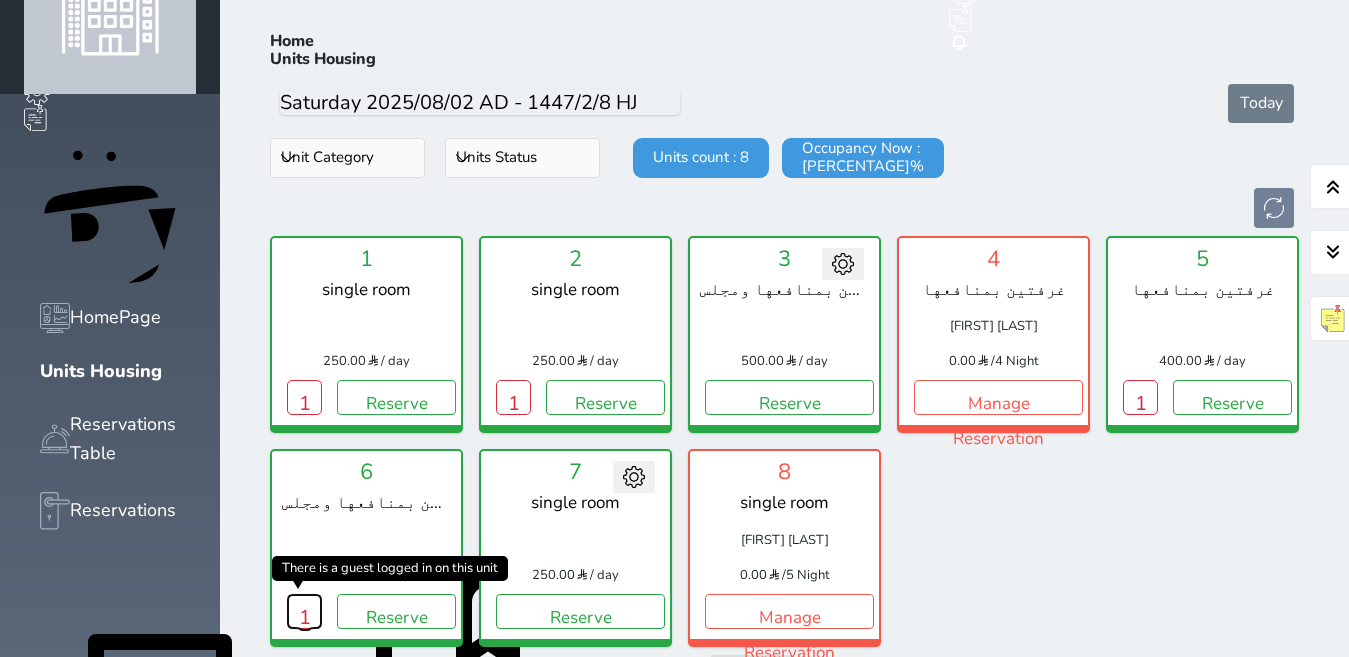 click on "1" at bounding box center [304, 611] 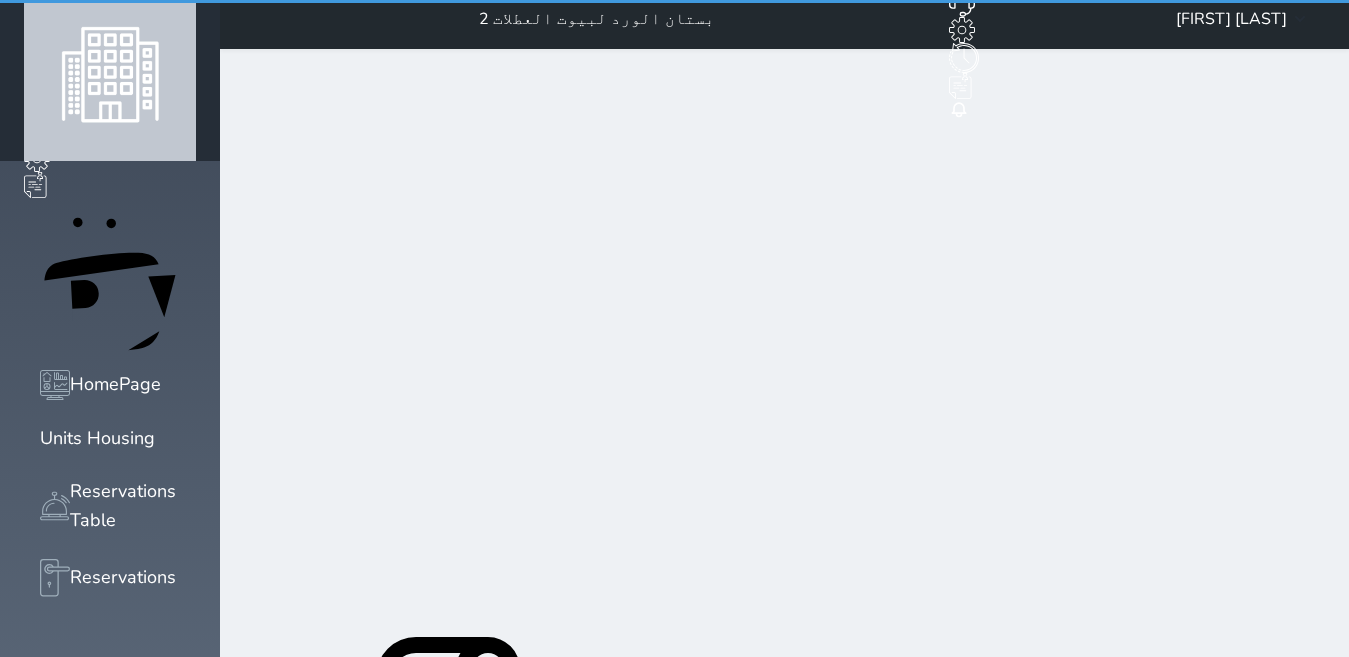 scroll, scrollTop: 0, scrollLeft: 0, axis: both 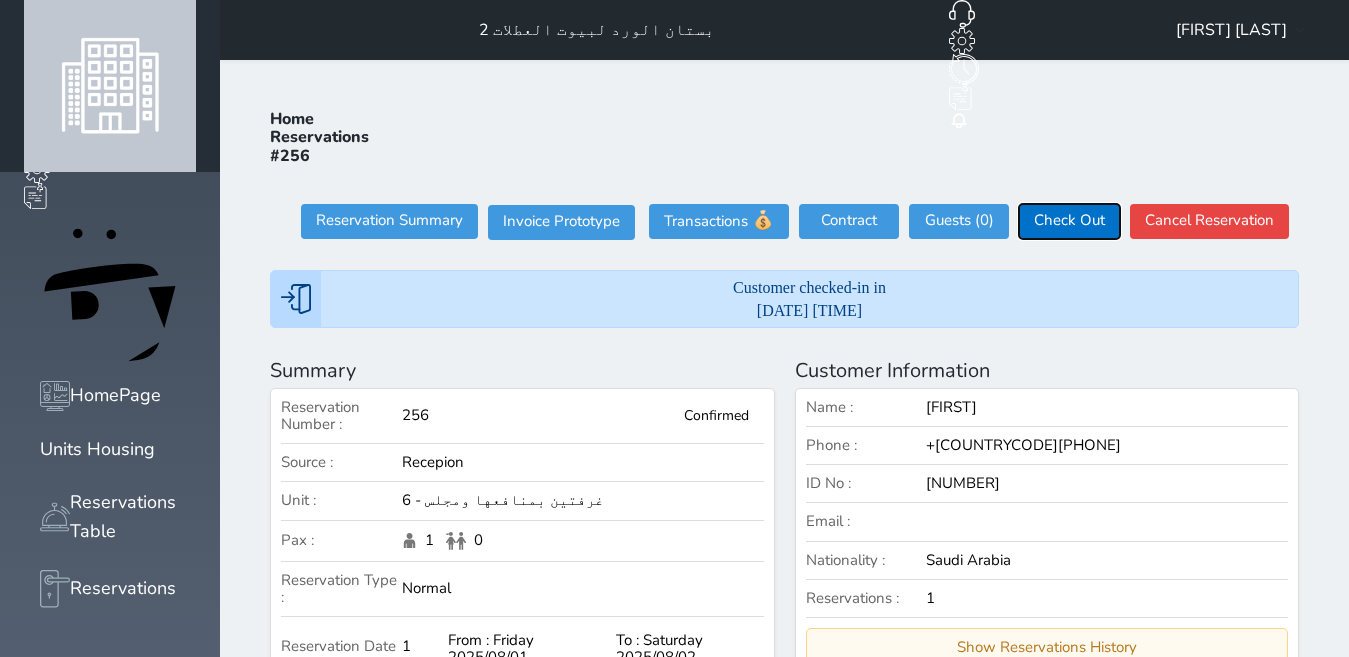 click on "Check Out" at bounding box center (1069, 221) 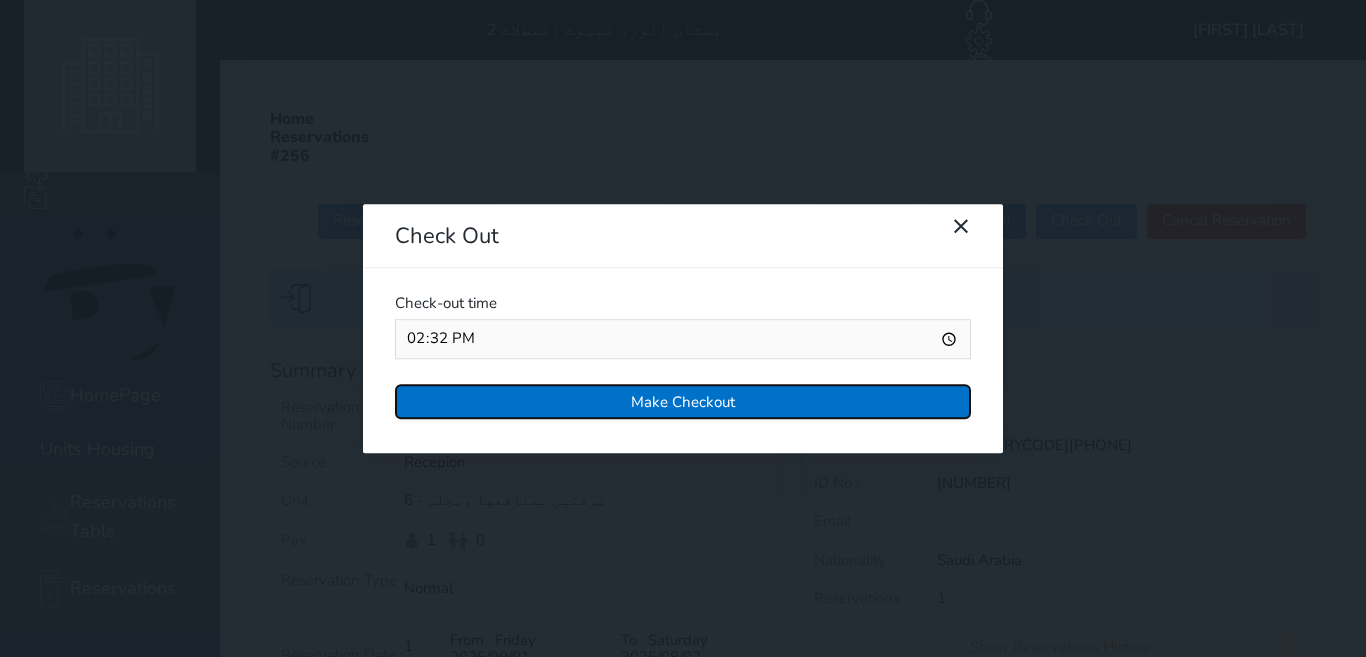 click on "Make Checkout" at bounding box center (683, 401) 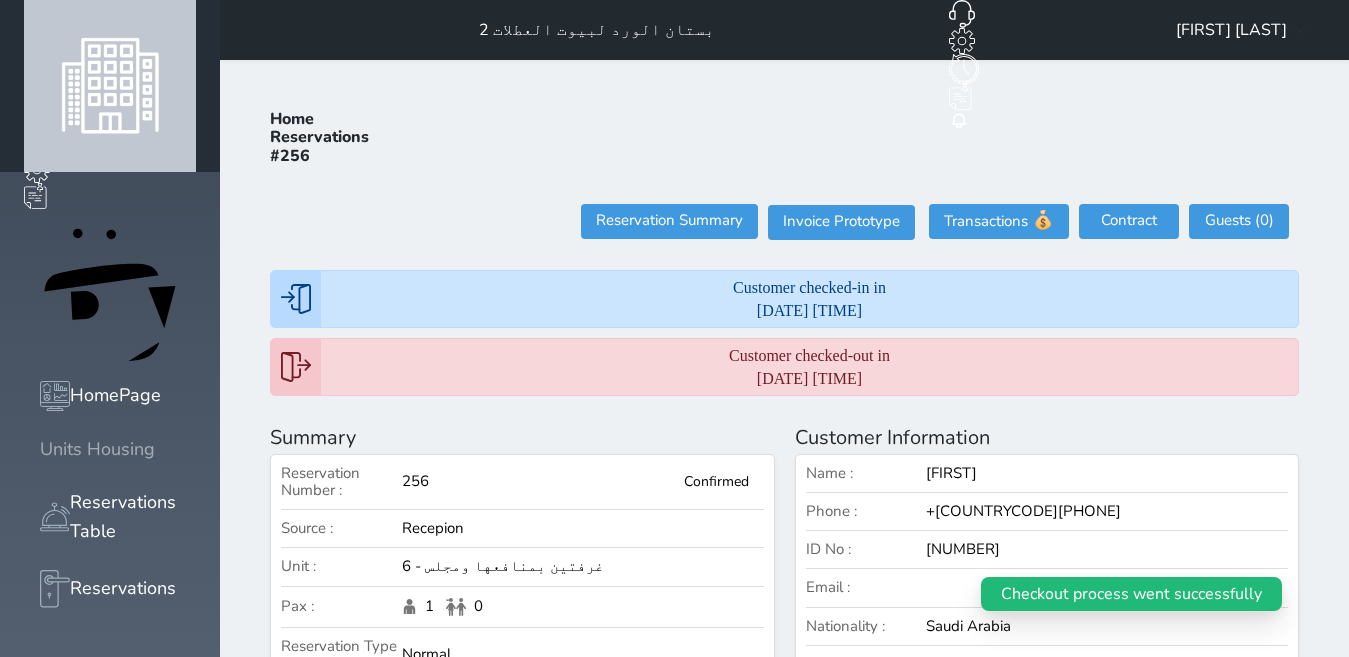 click on "Units Housing" at bounding box center [110, 449] 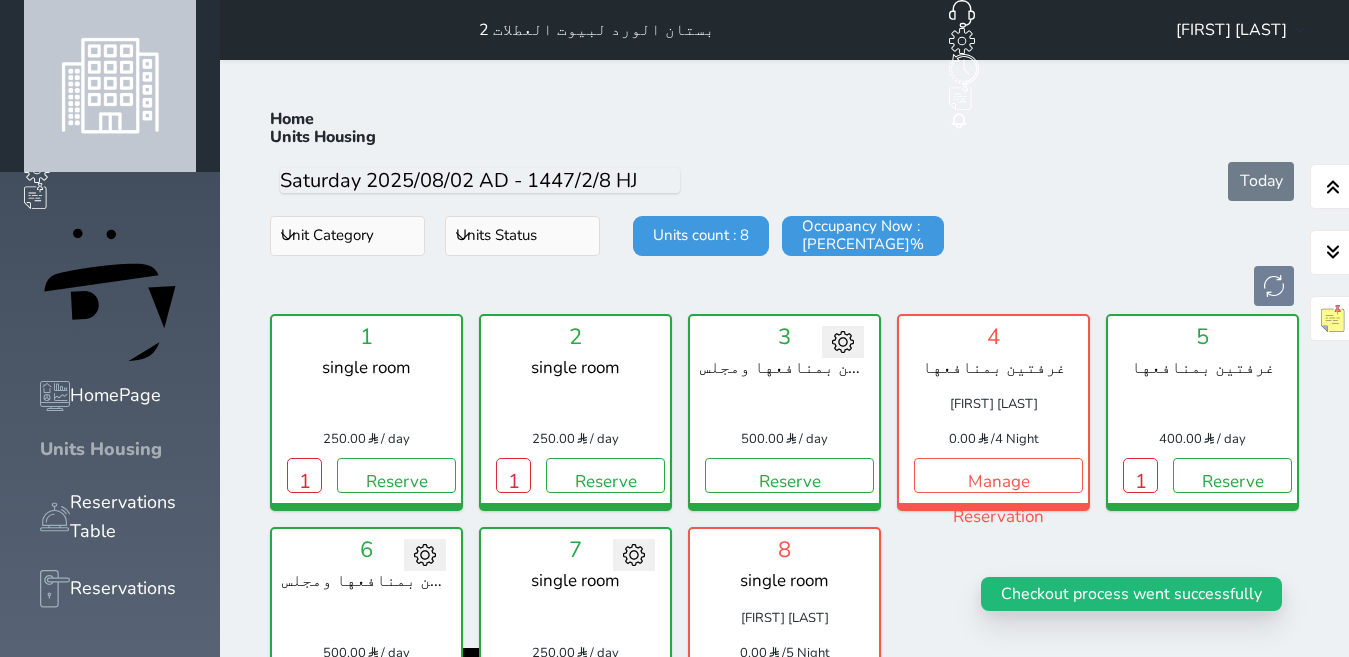 scroll, scrollTop: 78, scrollLeft: 0, axis: vertical 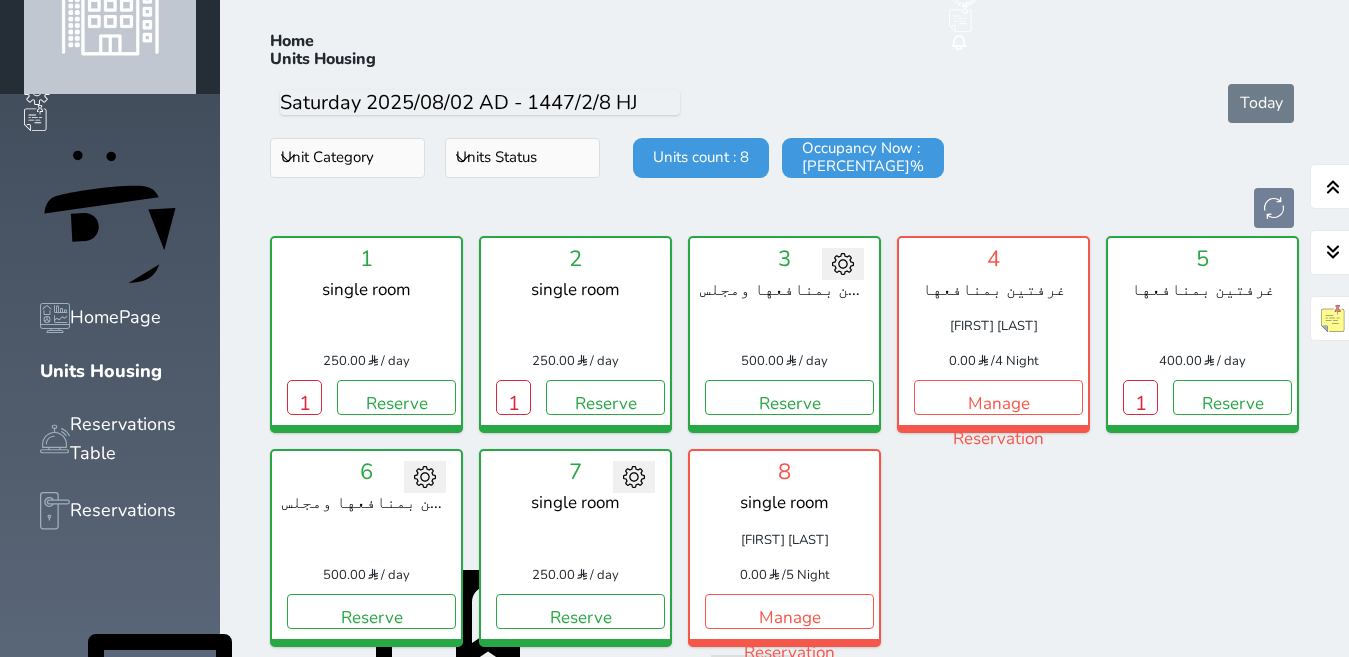 click on "1   single room
[PRICE]
/ day     There is a guest logged in on this unit   1   Reserve                   Change maintenance status                   Expected date time       Save                   2   single room
[PRICE]
/ day     There is a guest logged in on this unit   1   Reserve                   Change maintenance status                   Expected date time       Save
To Maintenance
To Cleaning
3   غرفتين بمنافعها ومجلس
[PRICE]
/ day       Reserve                   Change maintenance status                   Expected date time       Save                   4   غرفتين بمنافعها
[FIRST] [LAST]
0.00
/   4 Night           Manage Reservation               Change maintenance status                   Expected date time       Save" at bounding box center (784, 441) 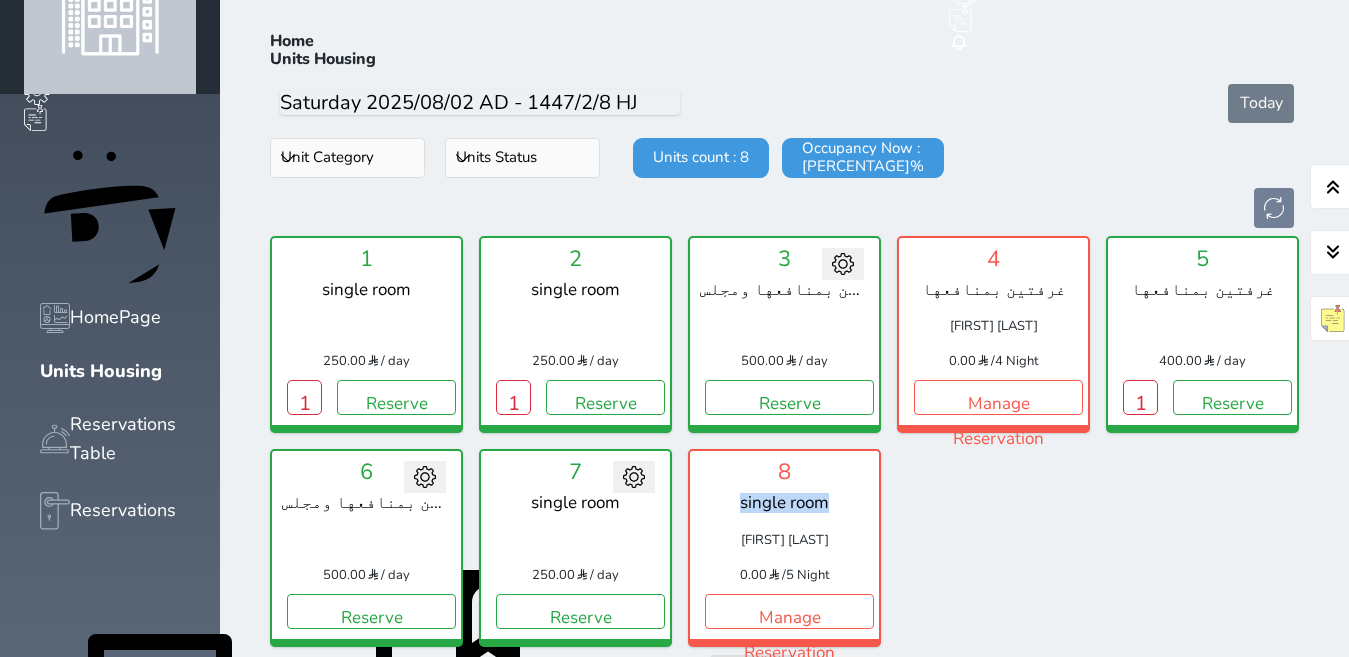 click on "1   single room
[PRICE]
/ day     There is a guest logged in on this unit   1   Reserve                   Change maintenance status                   Expected date time       Save                   2   single room
[PRICE]
/ day     There is a guest logged in on this unit   1   Reserve                   Change maintenance status                   Expected date time       Save
To Maintenance
To Cleaning
3   غرفتين بمنافعها ومجلس
[PRICE]
/ day       Reserve                   Change maintenance status                   Expected date time       Save                   4   غرفتين بمنافعها
[FIRST] [LAST]
0.00
/   4 Night           Manage Reservation               Change maintenance status                   Expected date time       Save" at bounding box center [784, 441] 